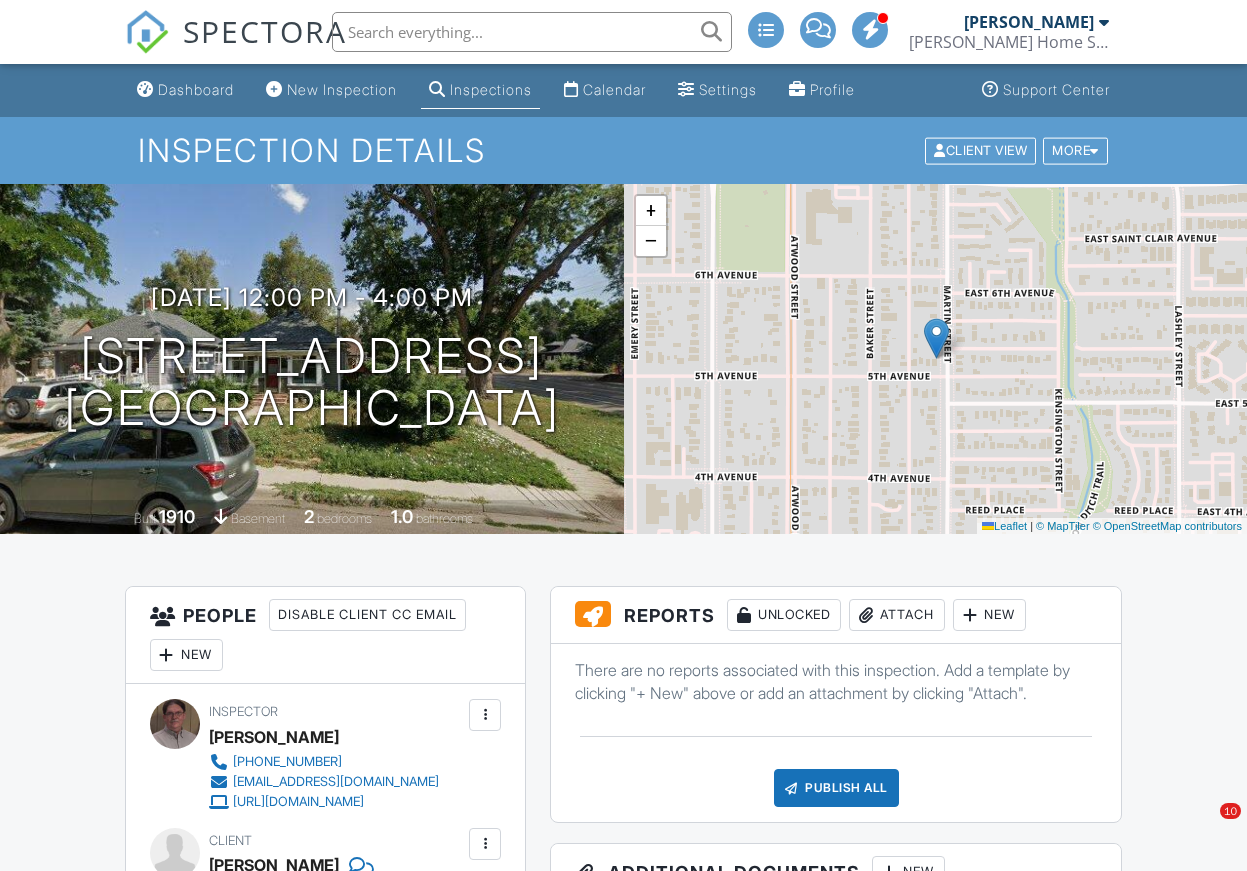 scroll, scrollTop: 111, scrollLeft: 0, axis: vertical 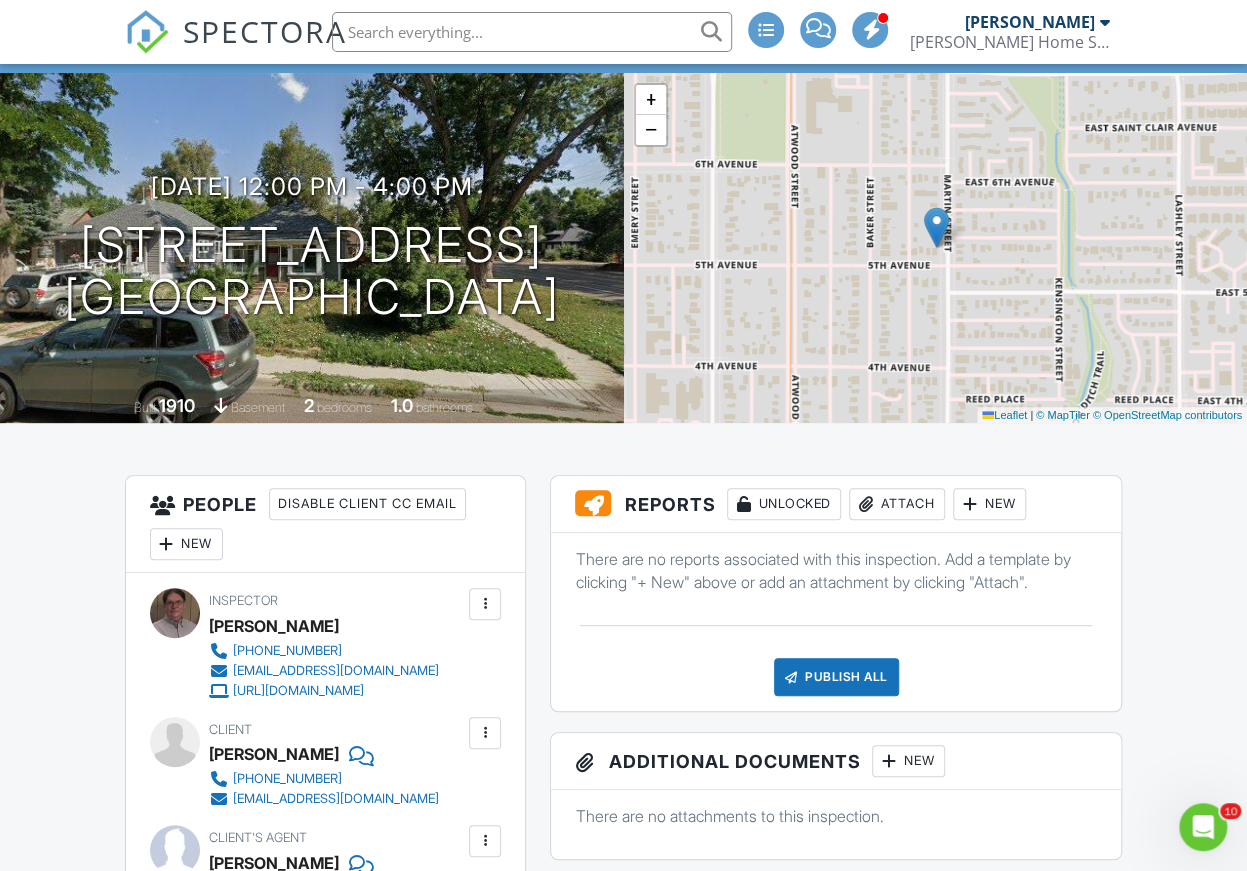 click on "Attach" at bounding box center [897, 504] 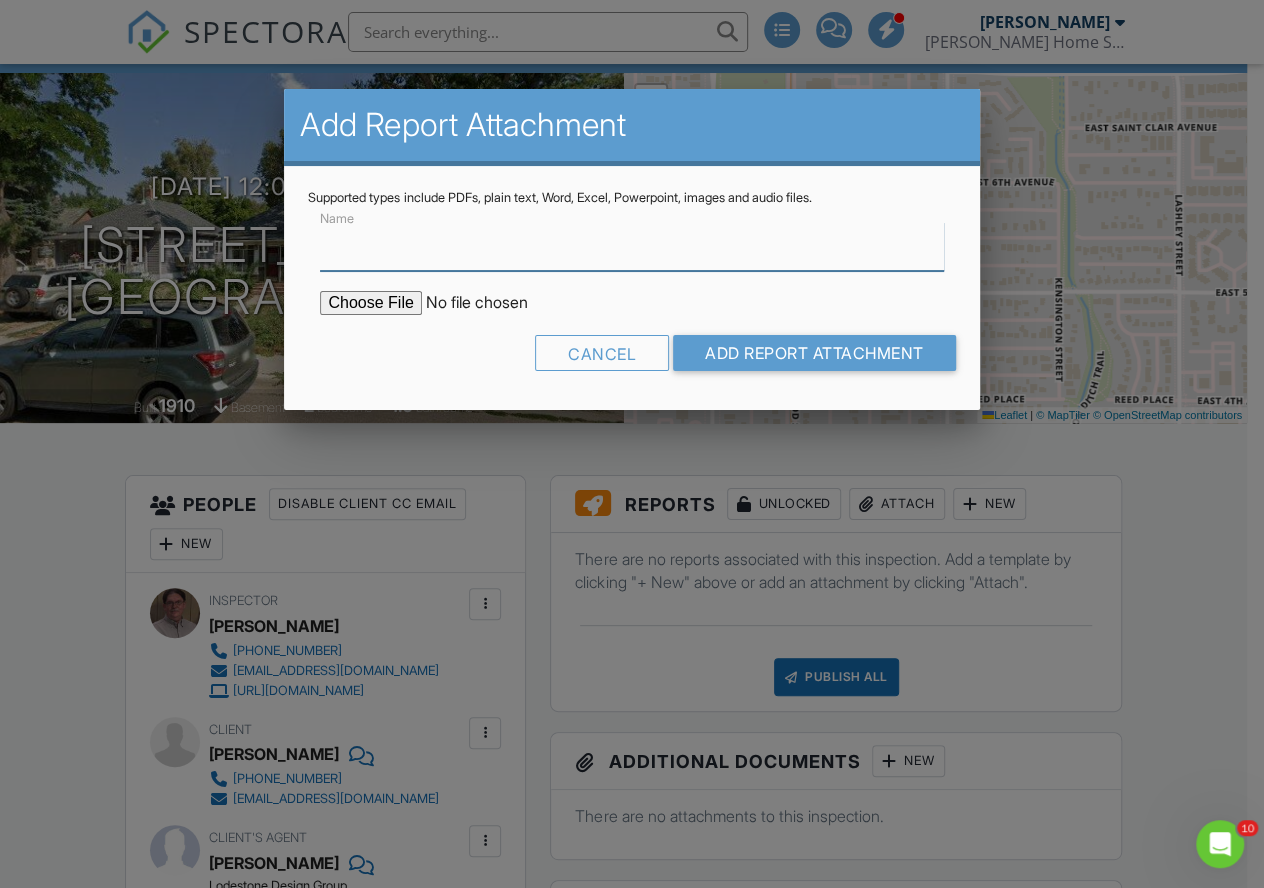click on "Name" at bounding box center [631, 246] 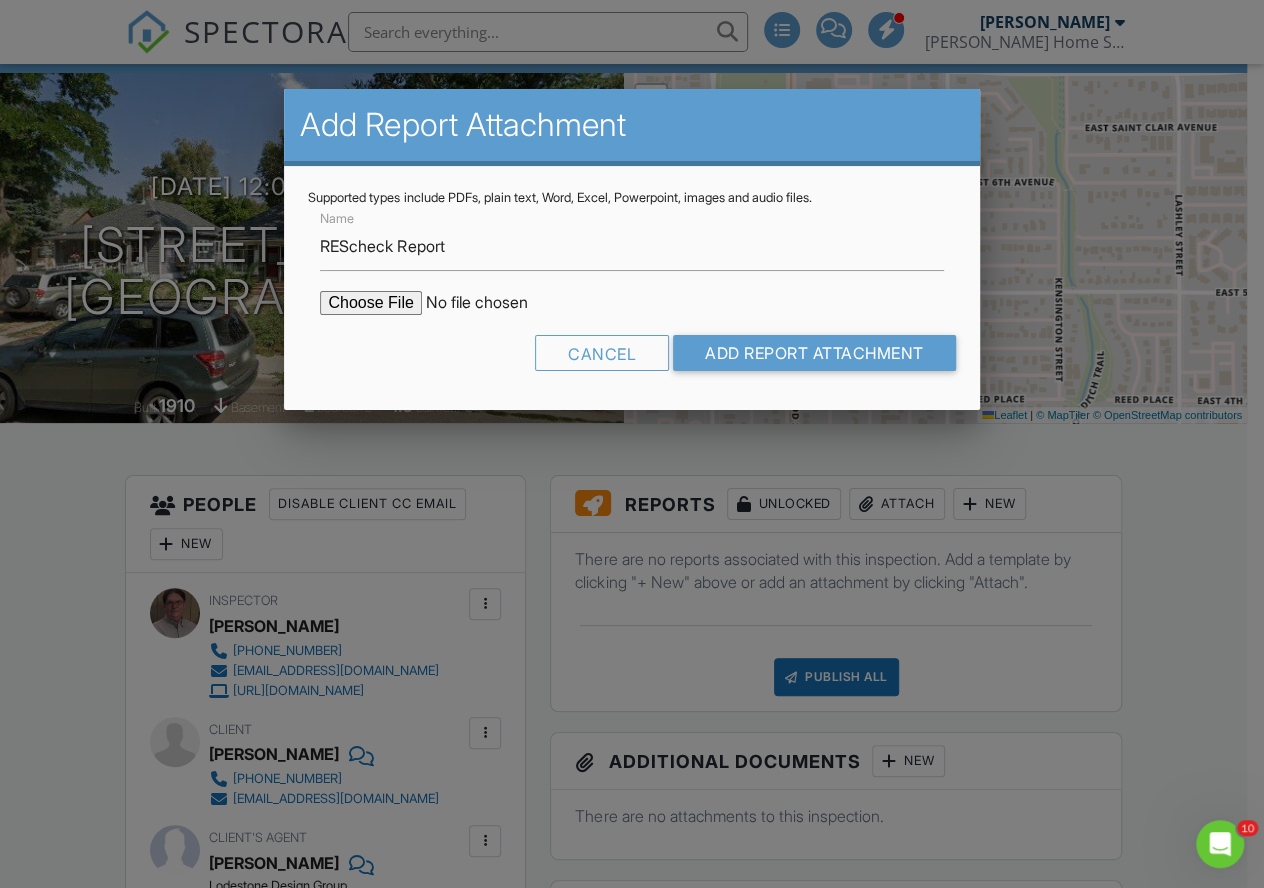 click at bounding box center [490, 303] 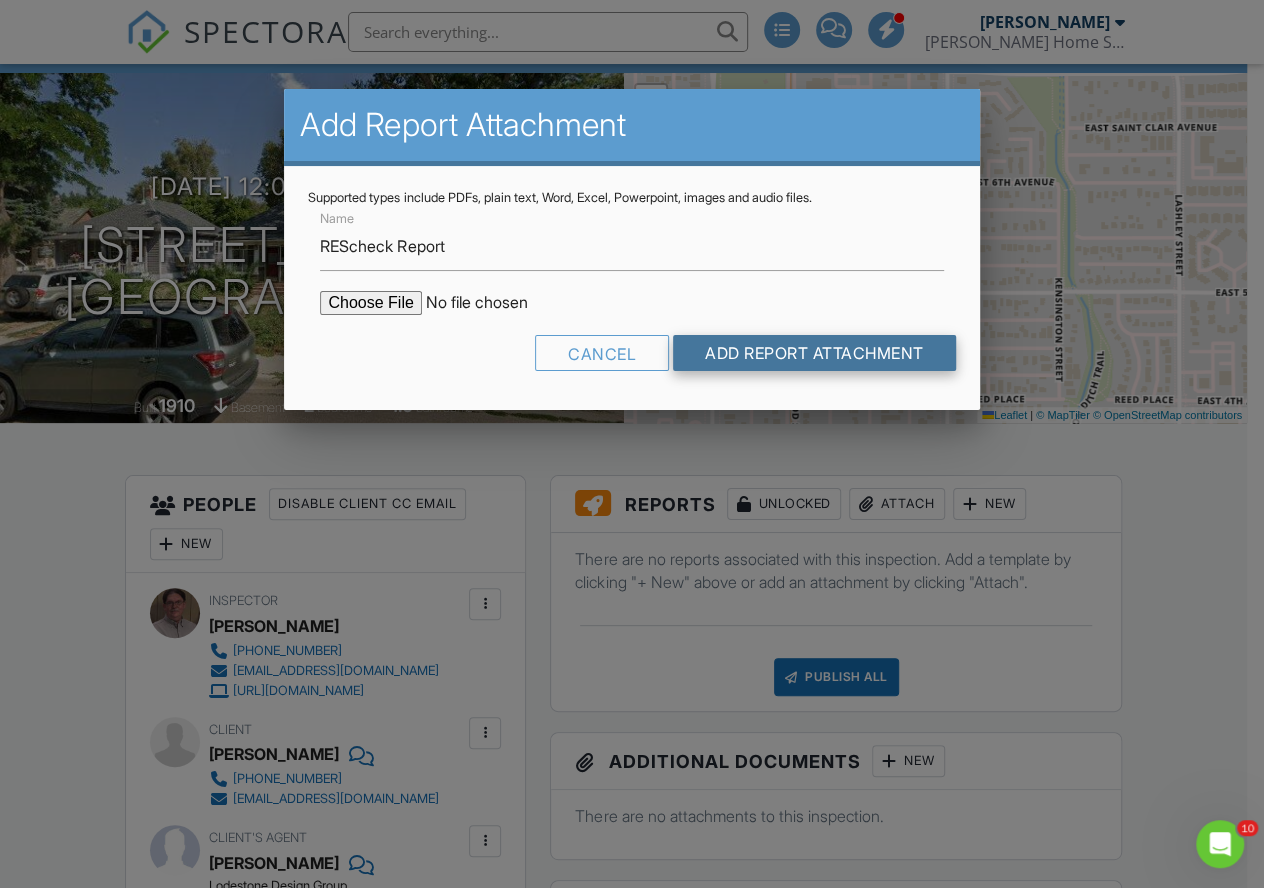 click on "Add Report Attachment" at bounding box center [814, 353] 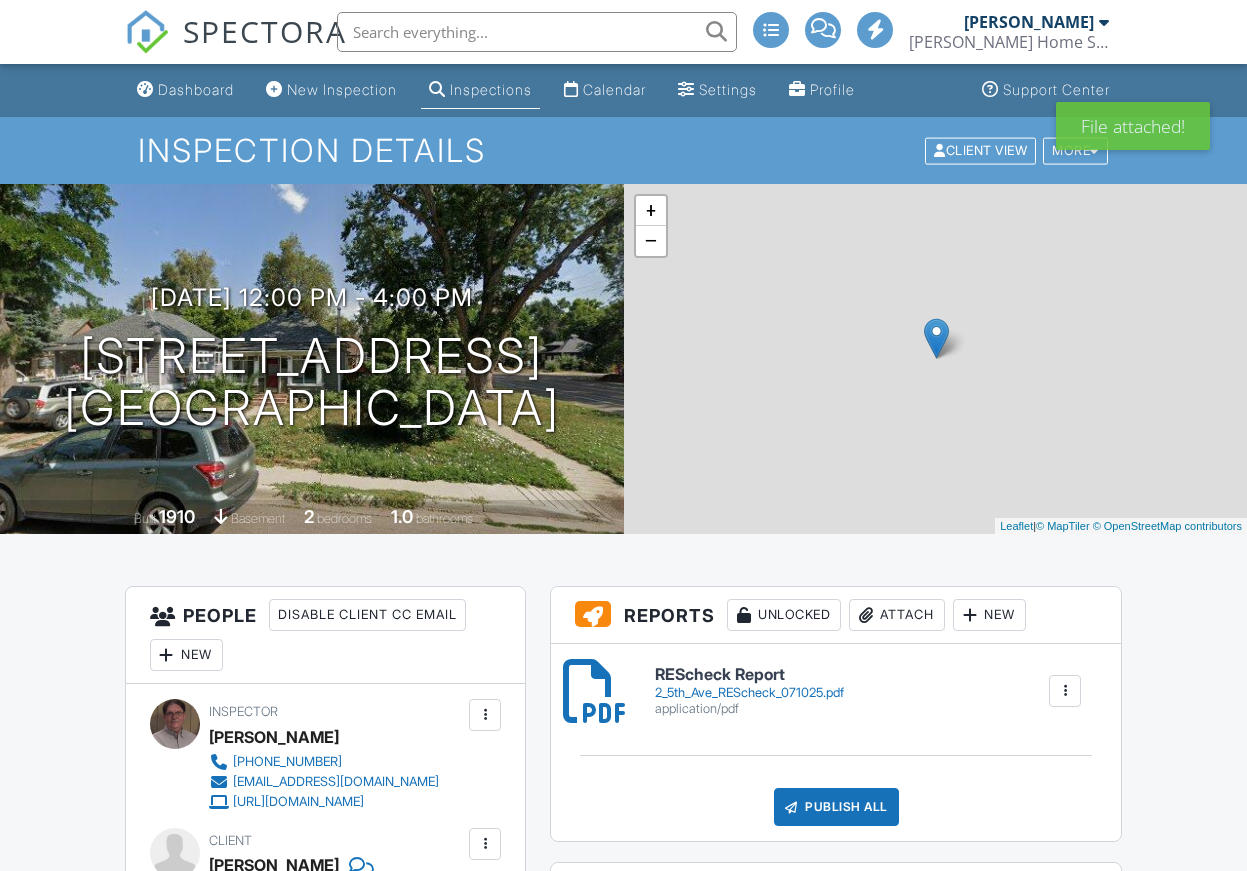 scroll, scrollTop: 0, scrollLeft: 0, axis: both 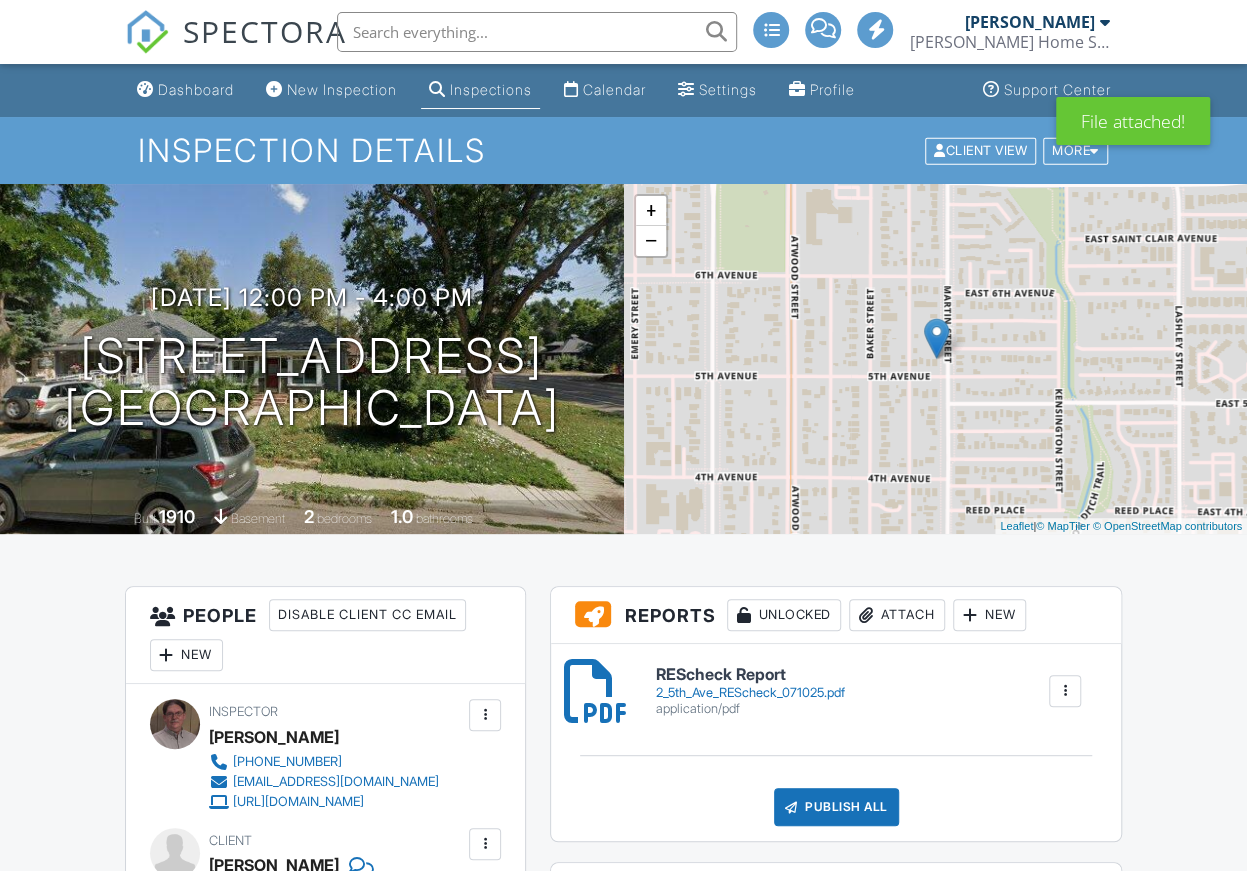 click on "Attach" at bounding box center (897, 615) 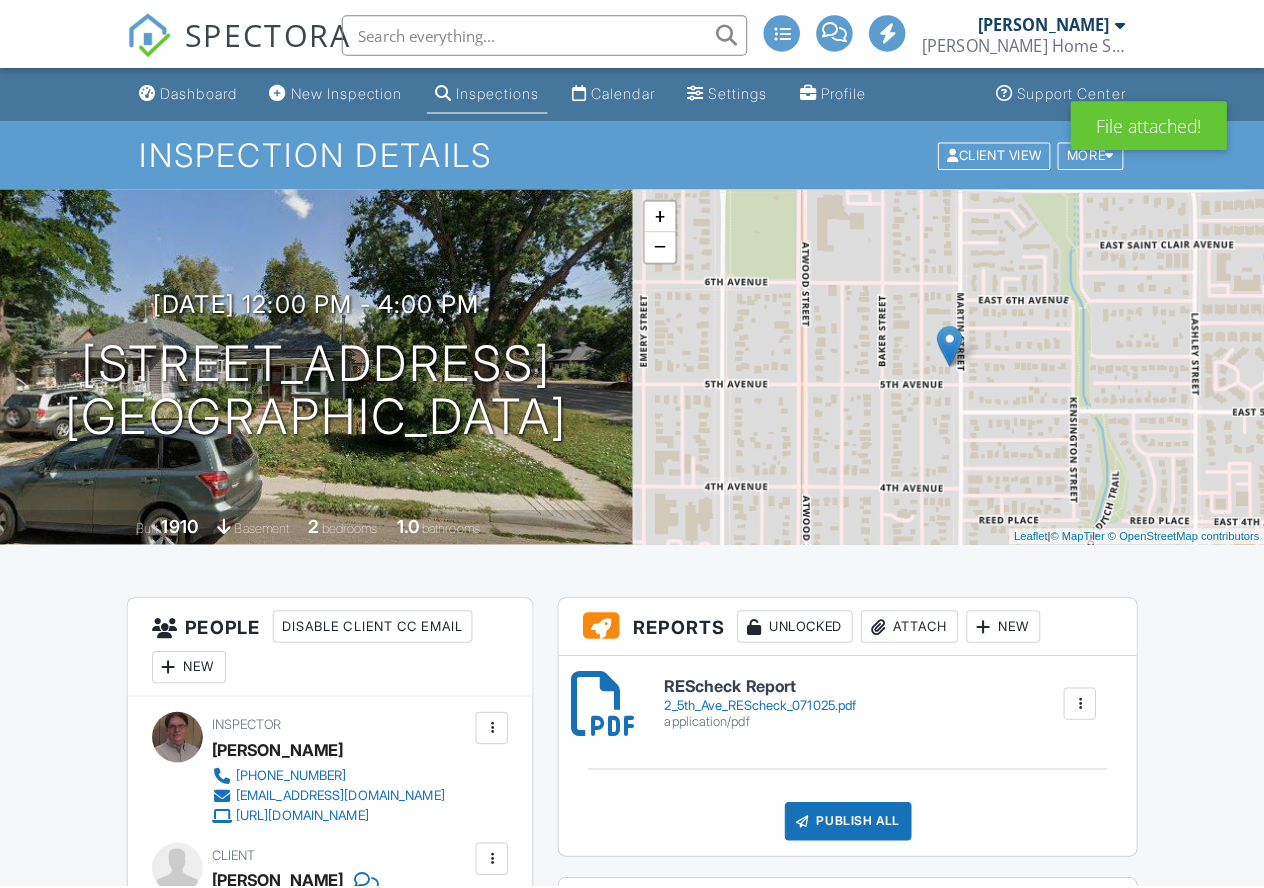scroll, scrollTop: 0, scrollLeft: 0, axis: both 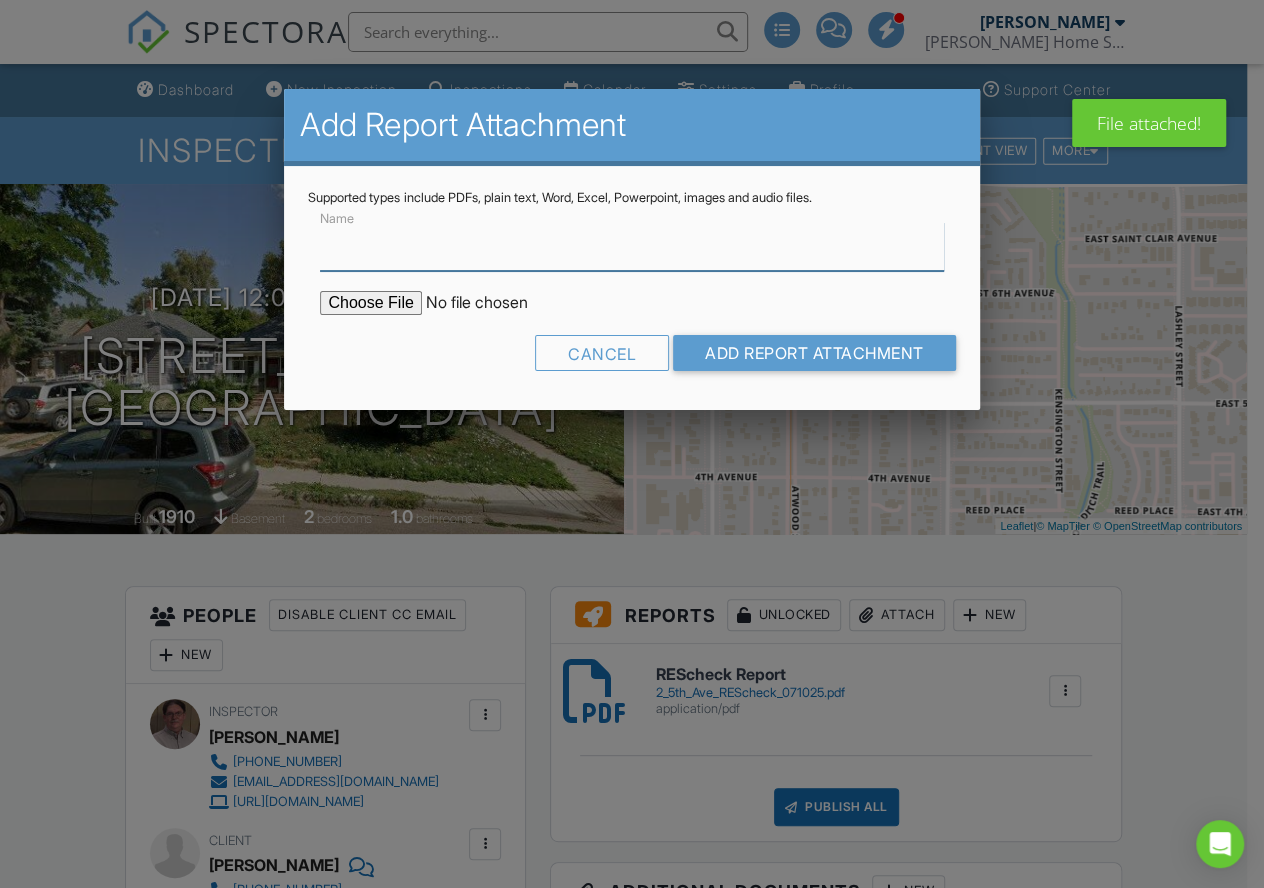 click on "Name" at bounding box center [631, 246] 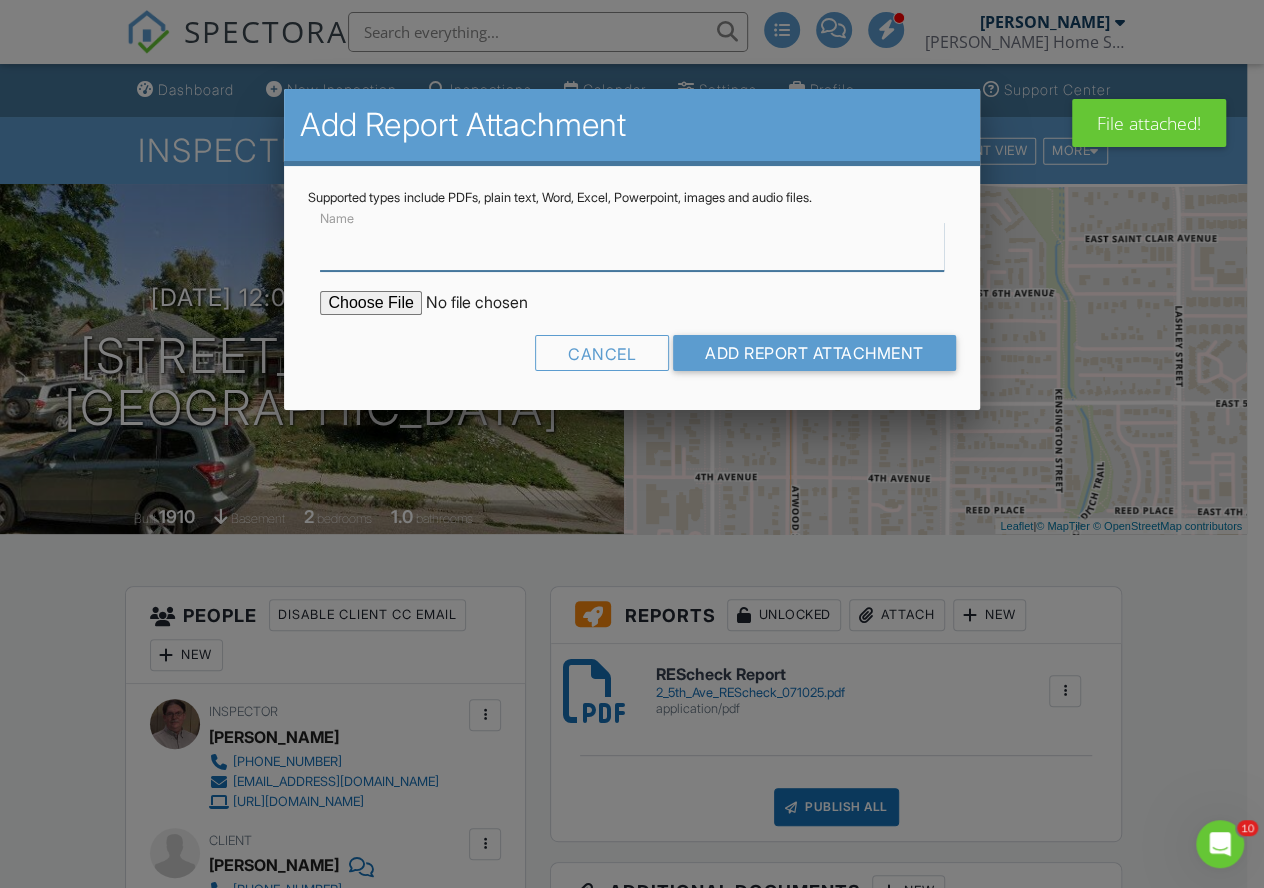 scroll, scrollTop: 0, scrollLeft: 0, axis: both 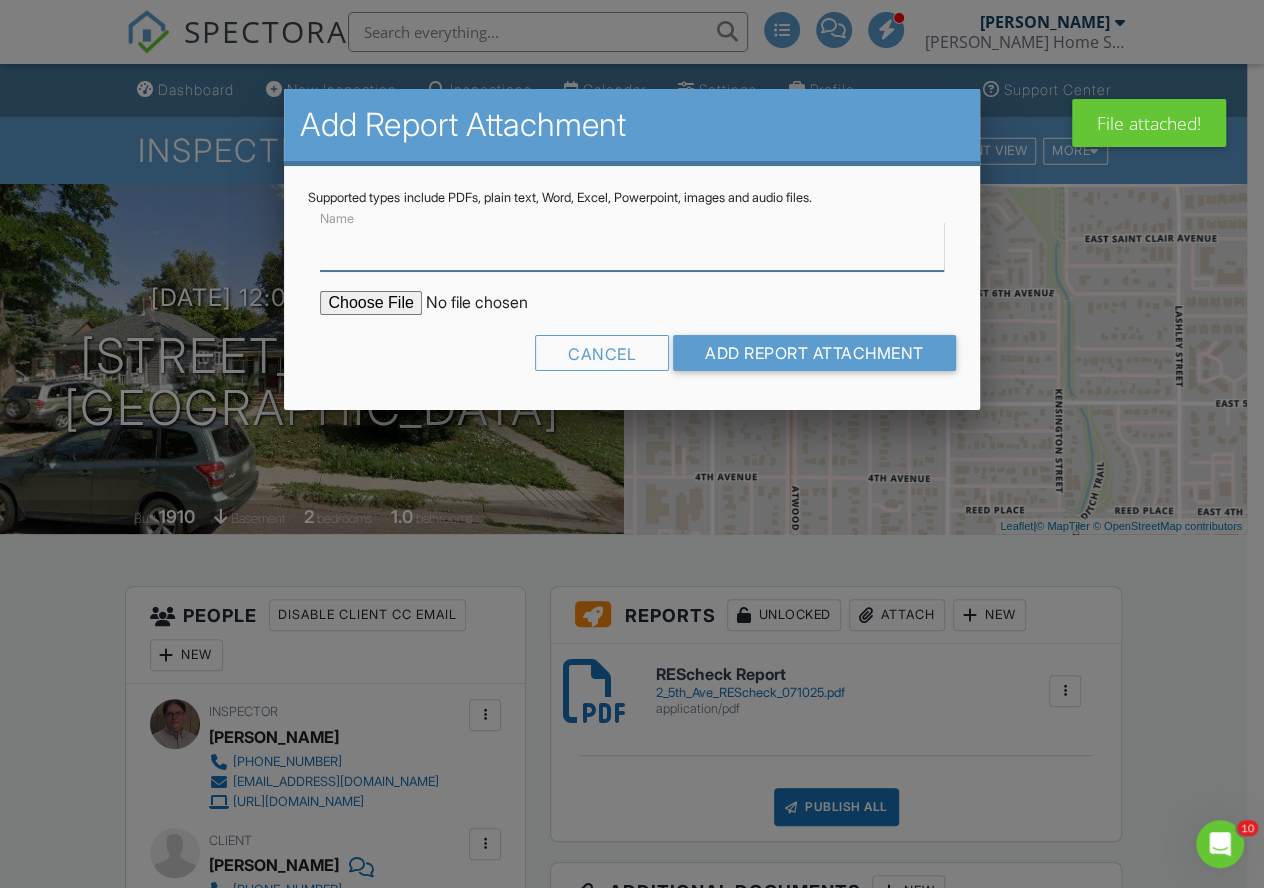 type on "Manual JS Report" 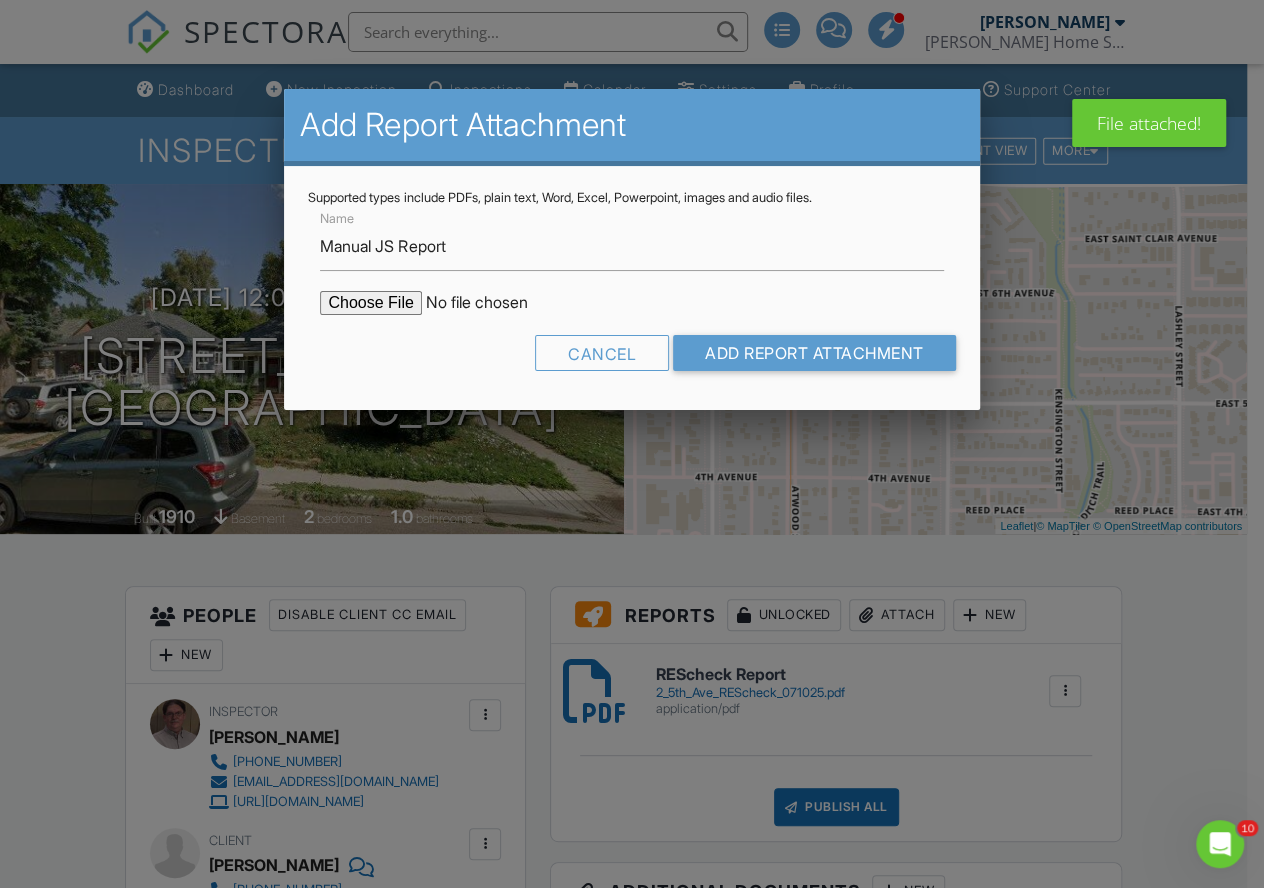 click at bounding box center [490, 303] 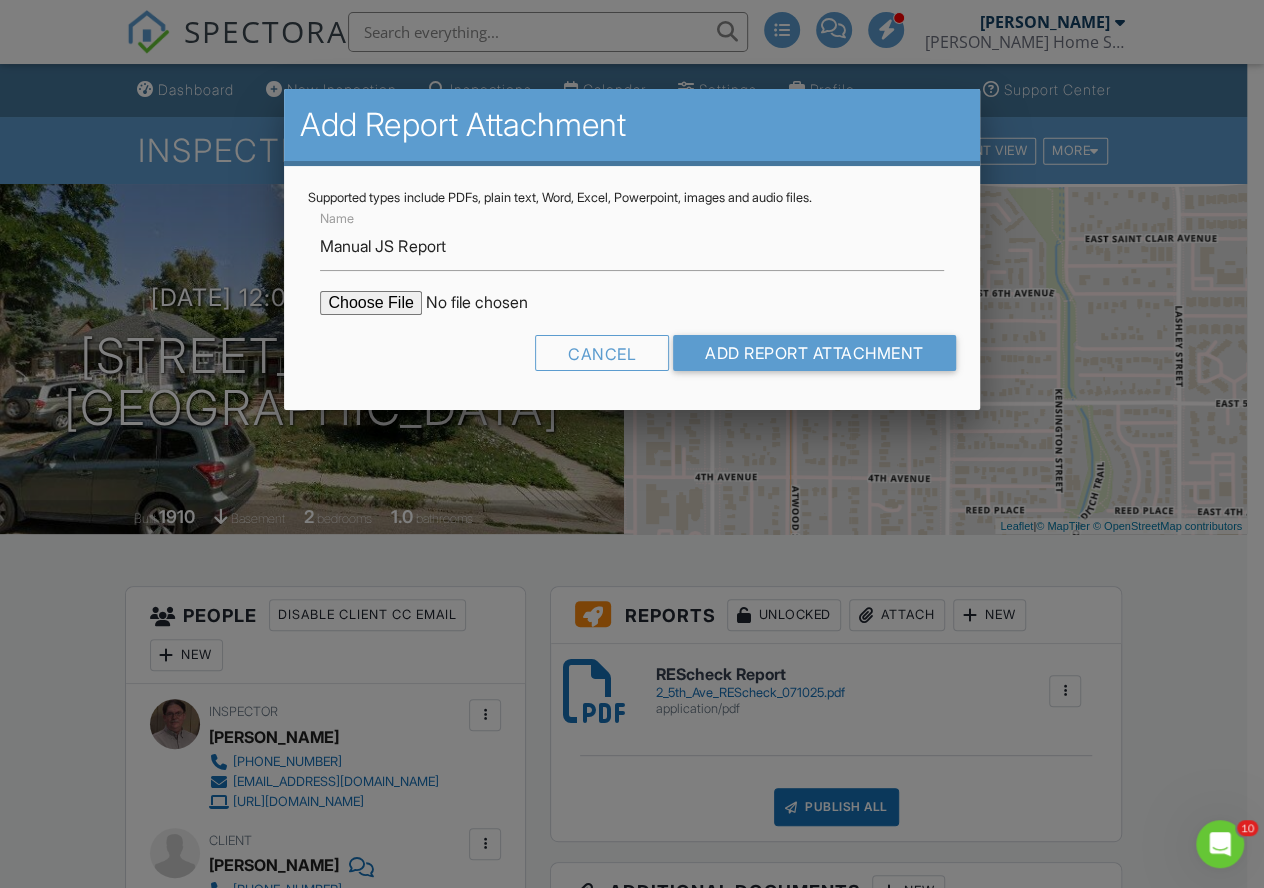 type on "C:\fakepath\2 5th Ave_ManJS_071025 S.pdf" 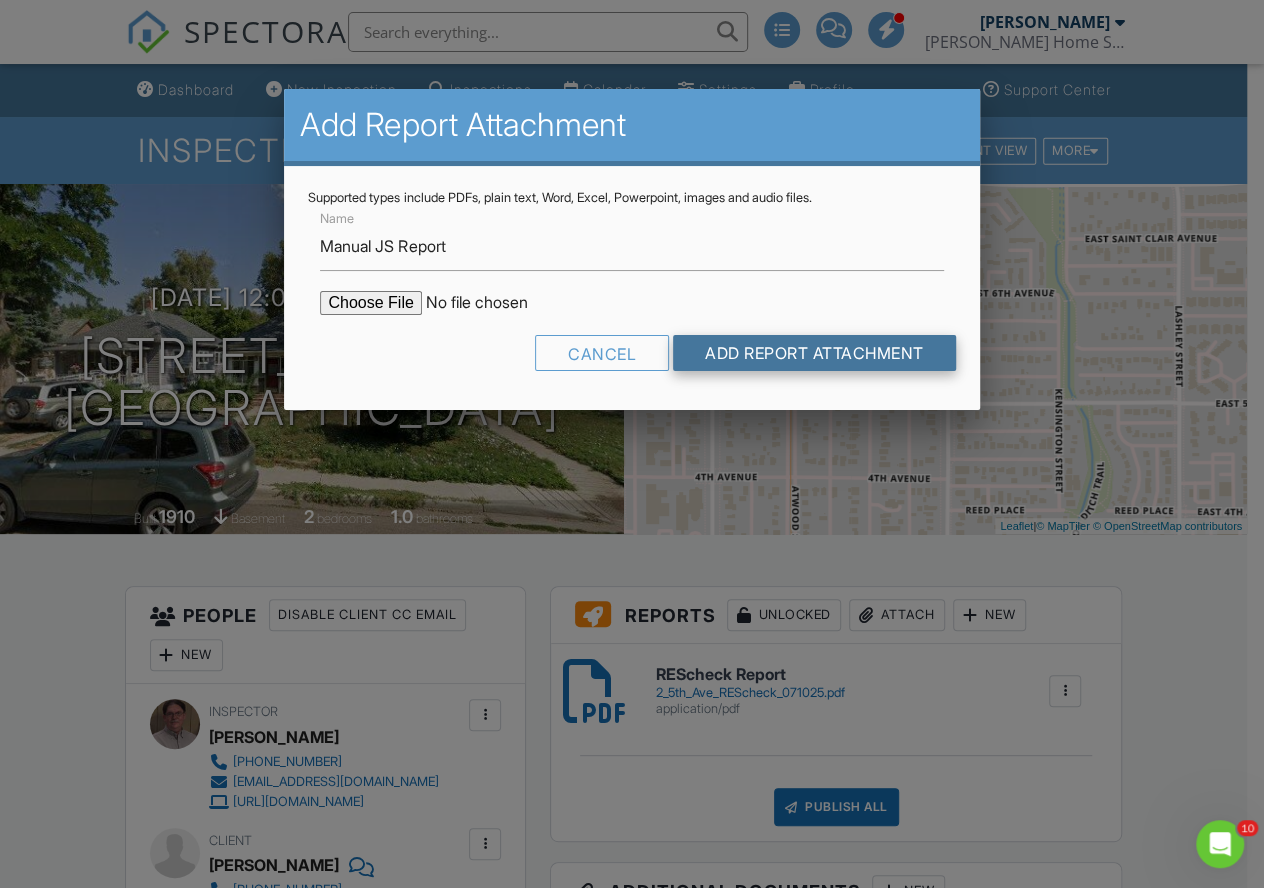 click on "Add Report Attachment" at bounding box center (814, 353) 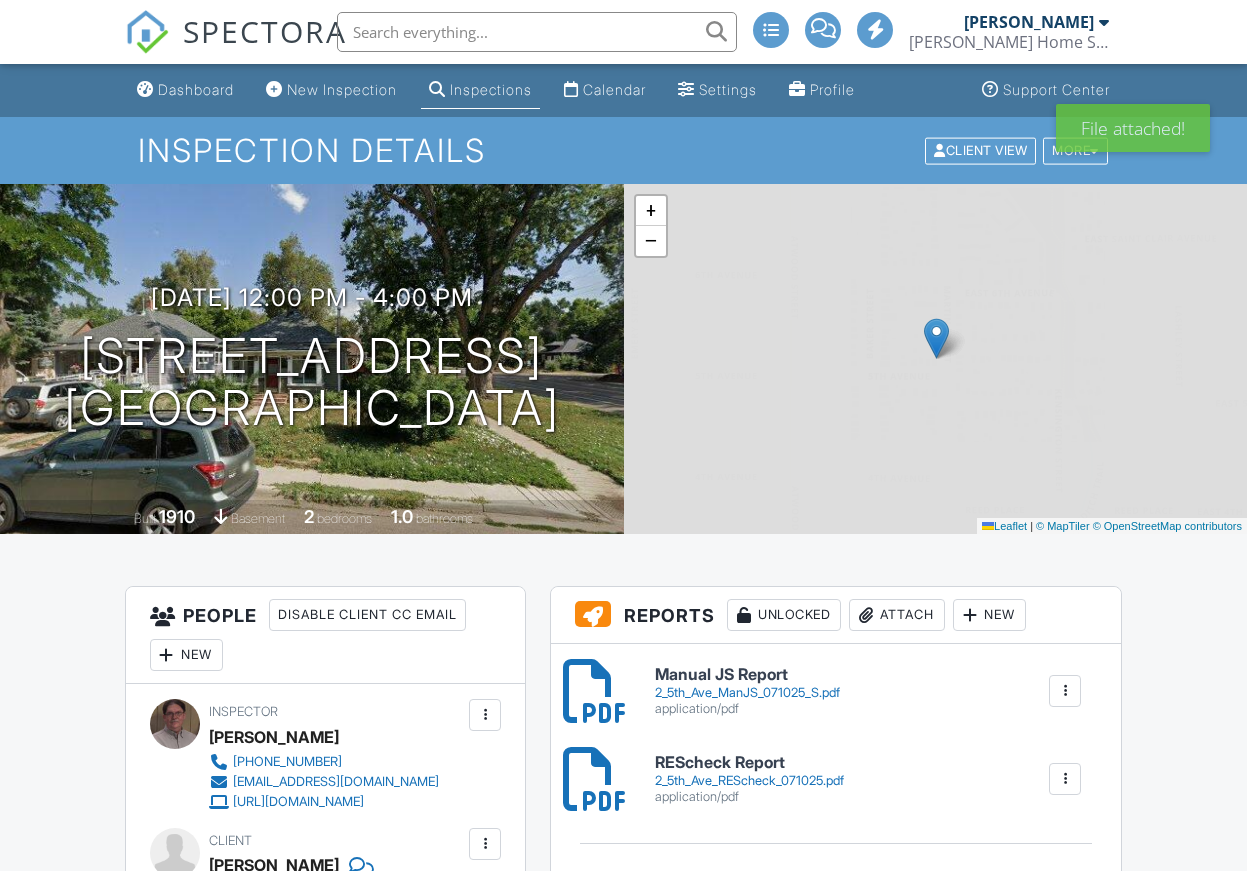 scroll, scrollTop: 0, scrollLeft: 0, axis: both 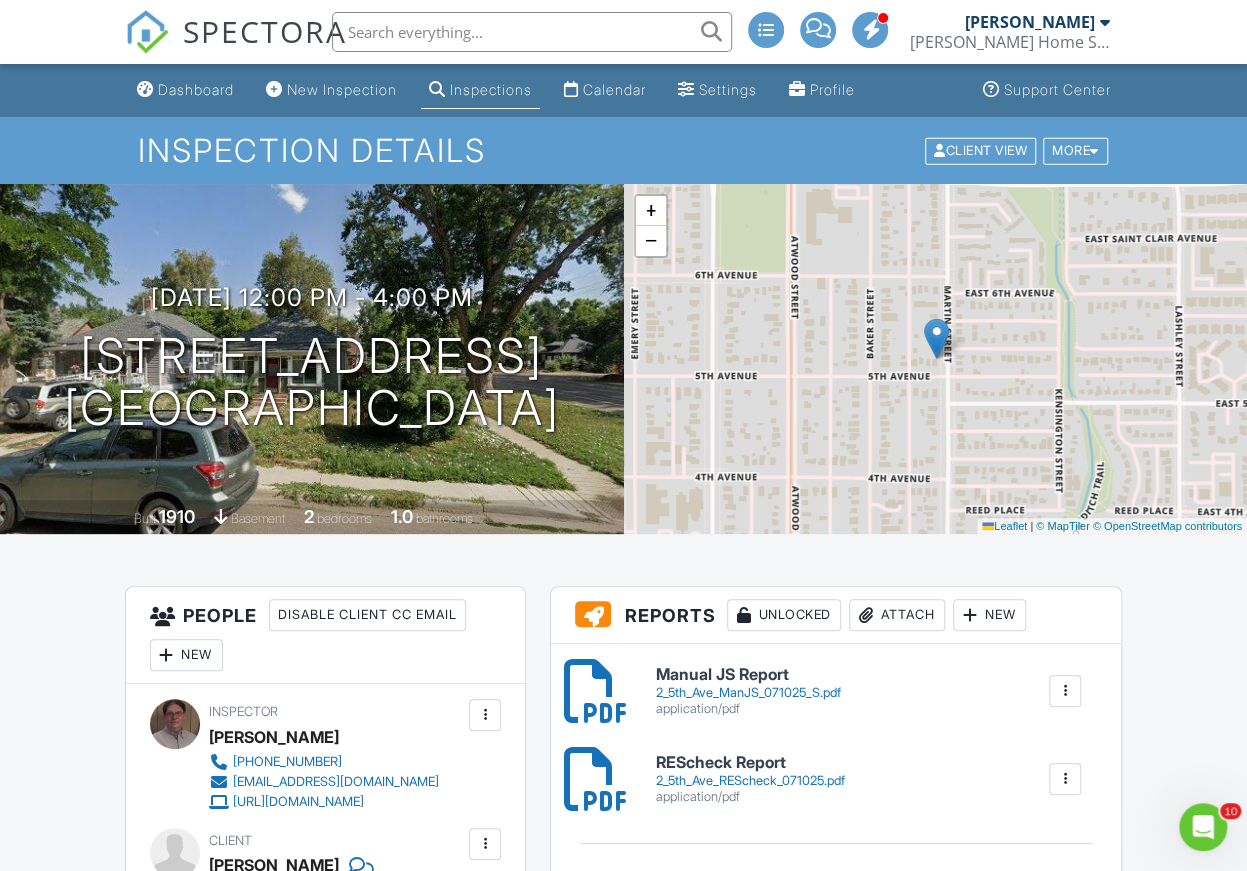 click on "Manual JS Report" at bounding box center (747, 675) 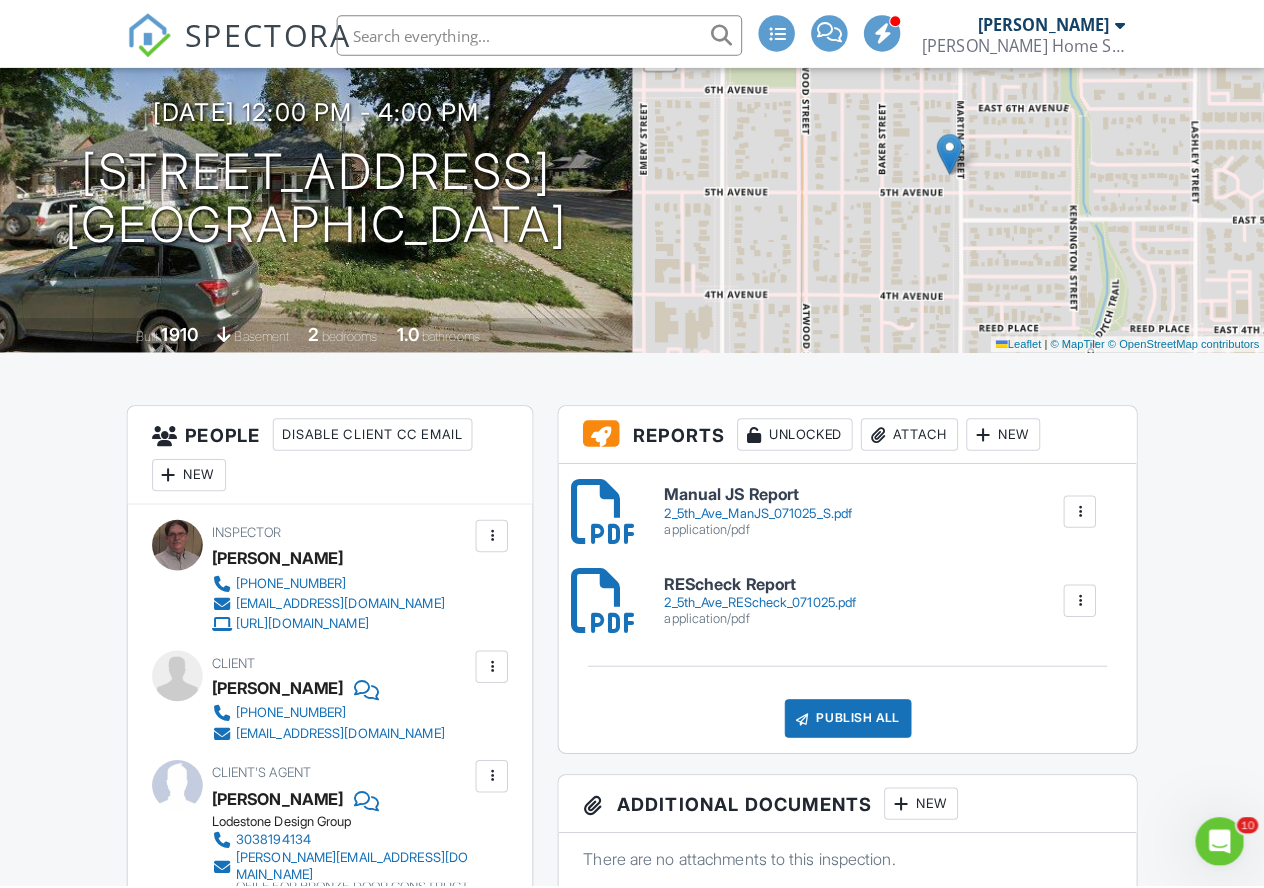 scroll, scrollTop: 222, scrollLeft: 0, axis: vertical 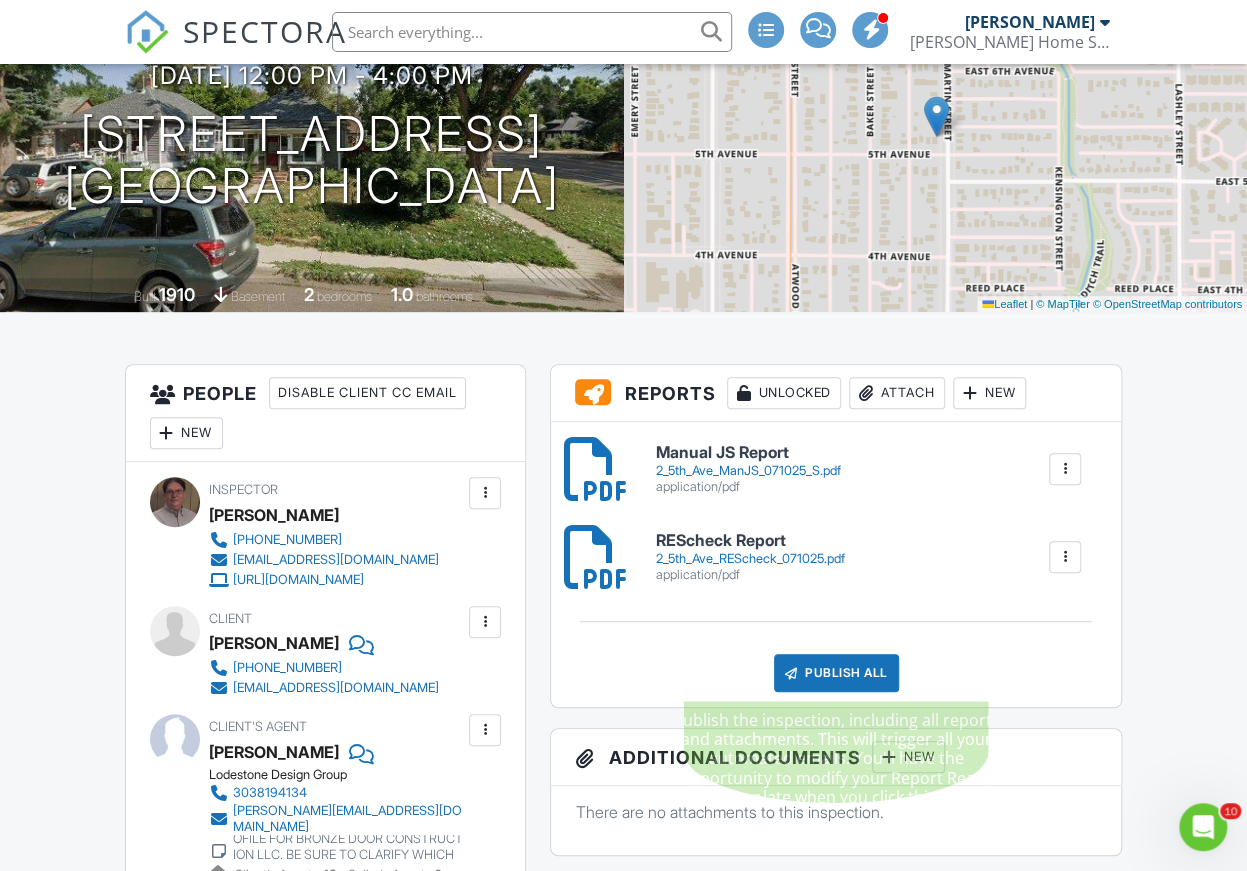 click on "Publish All" at bounding box center [836, 673] 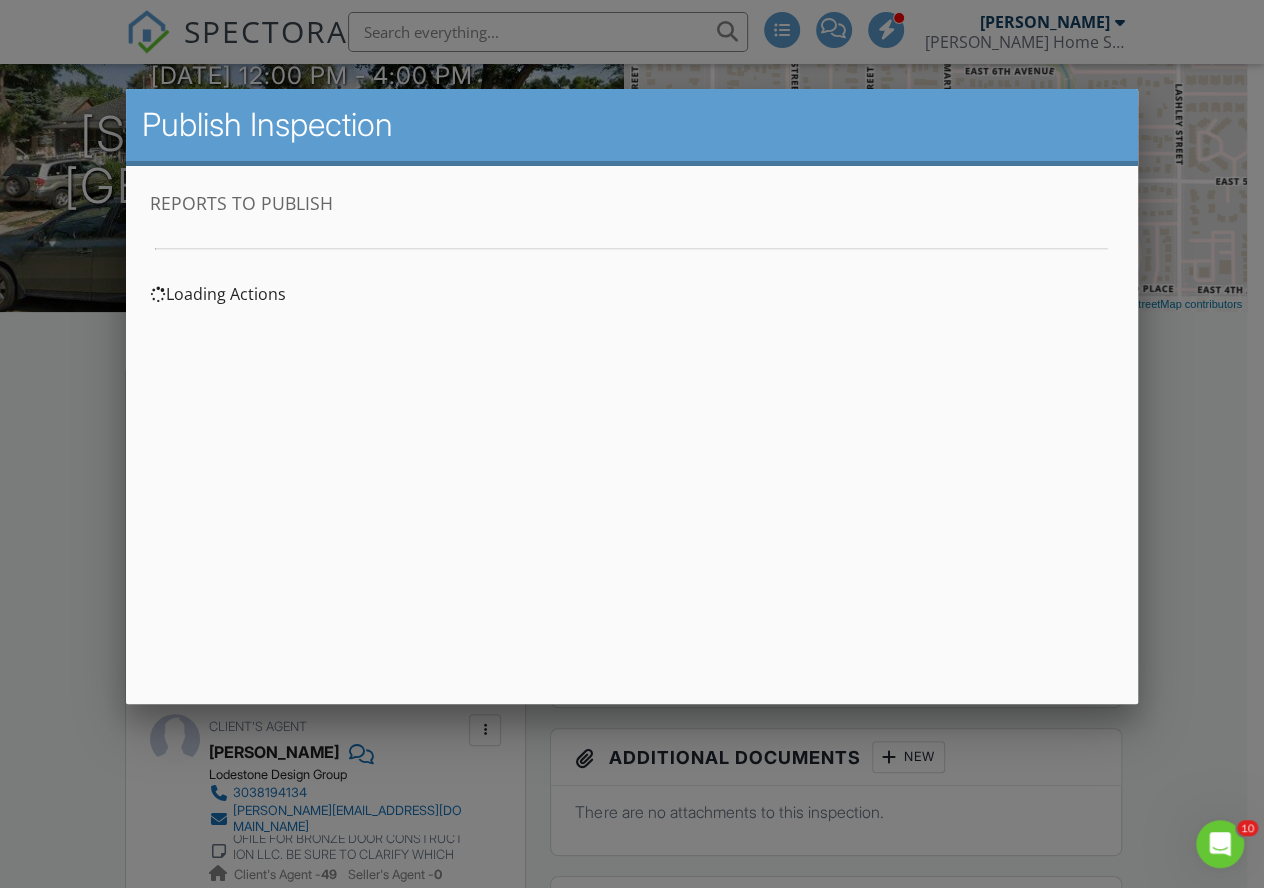 scroll, scrollTop: 0, scrollLeft: 0, axis: both 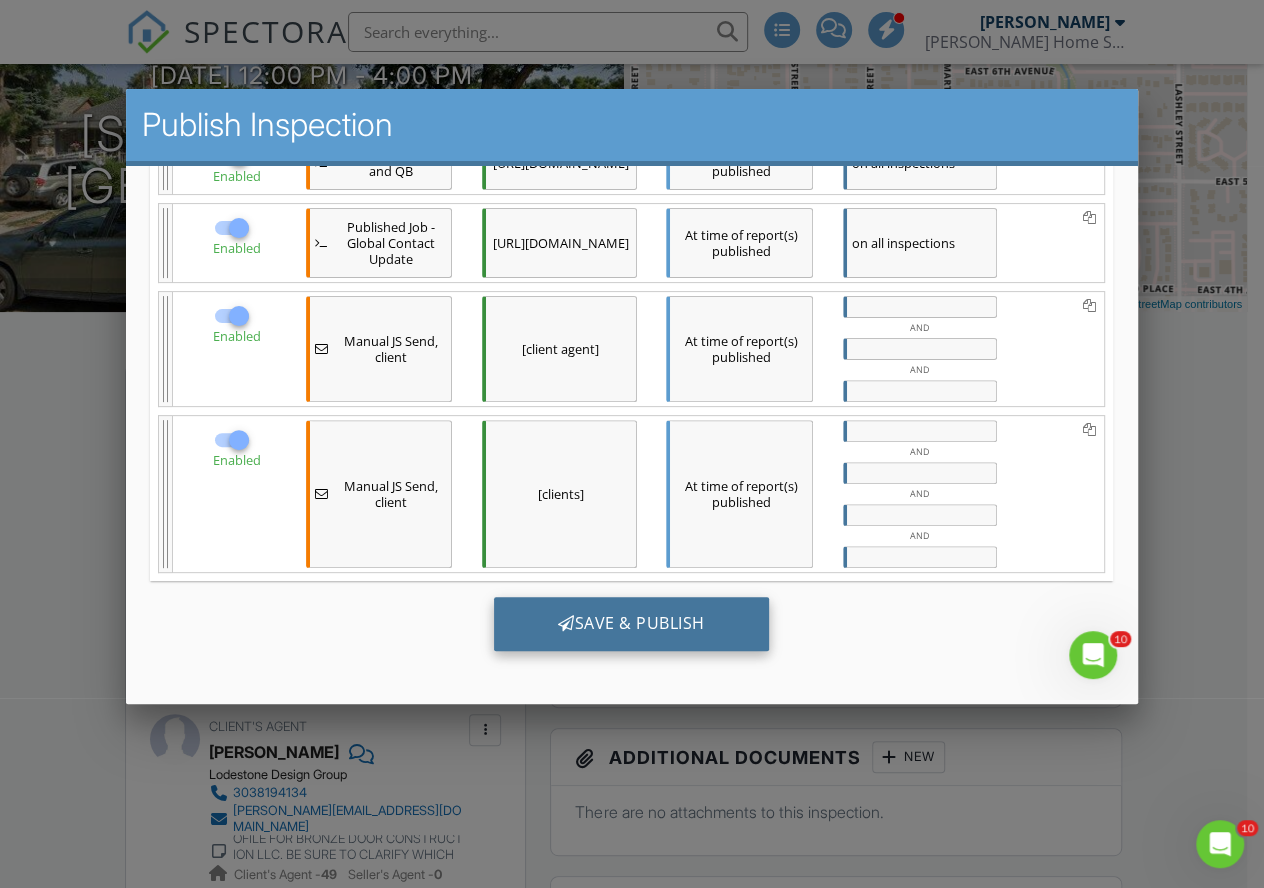 click on "Save & Publish" at bounding box center (631, 623) 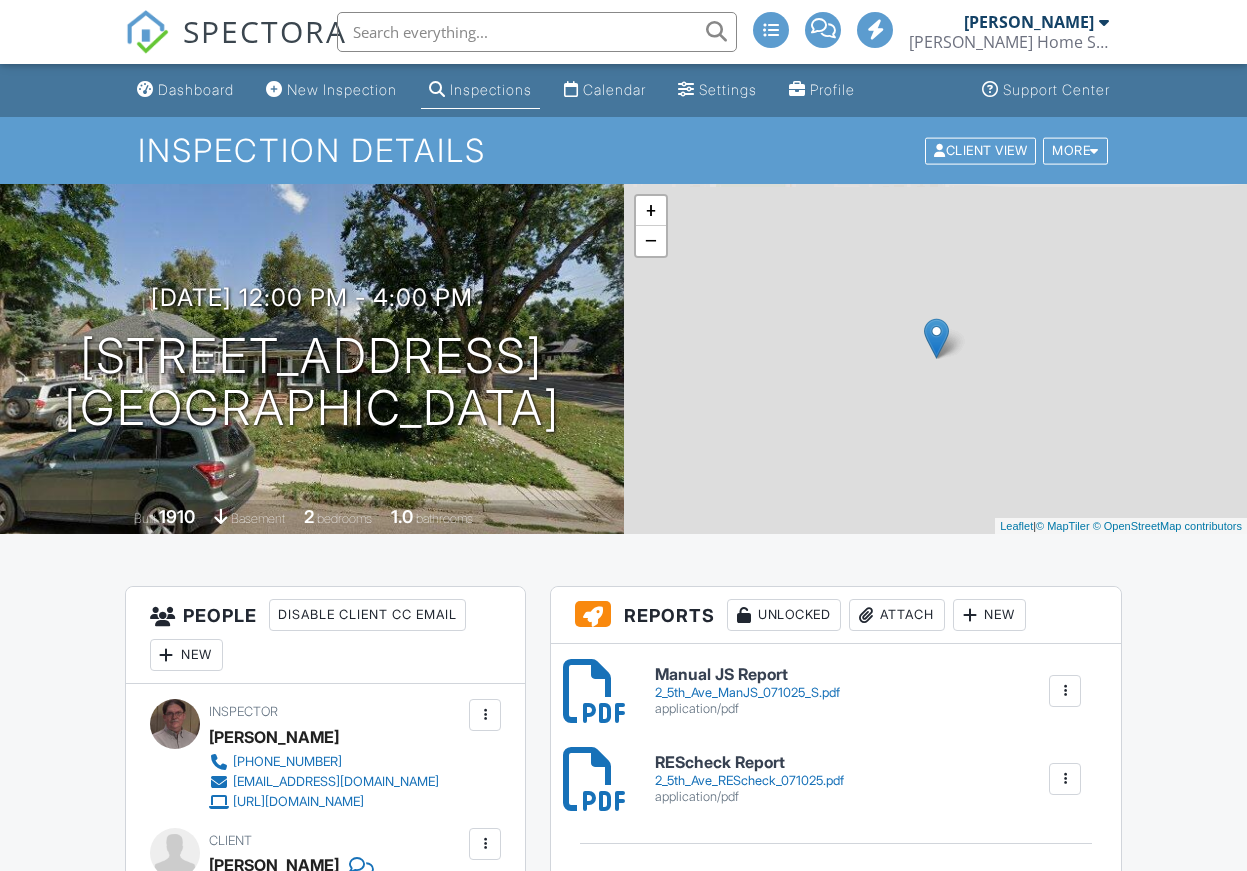 scroll, scrollTop: 0, scrollLeft: 0, axis: both 